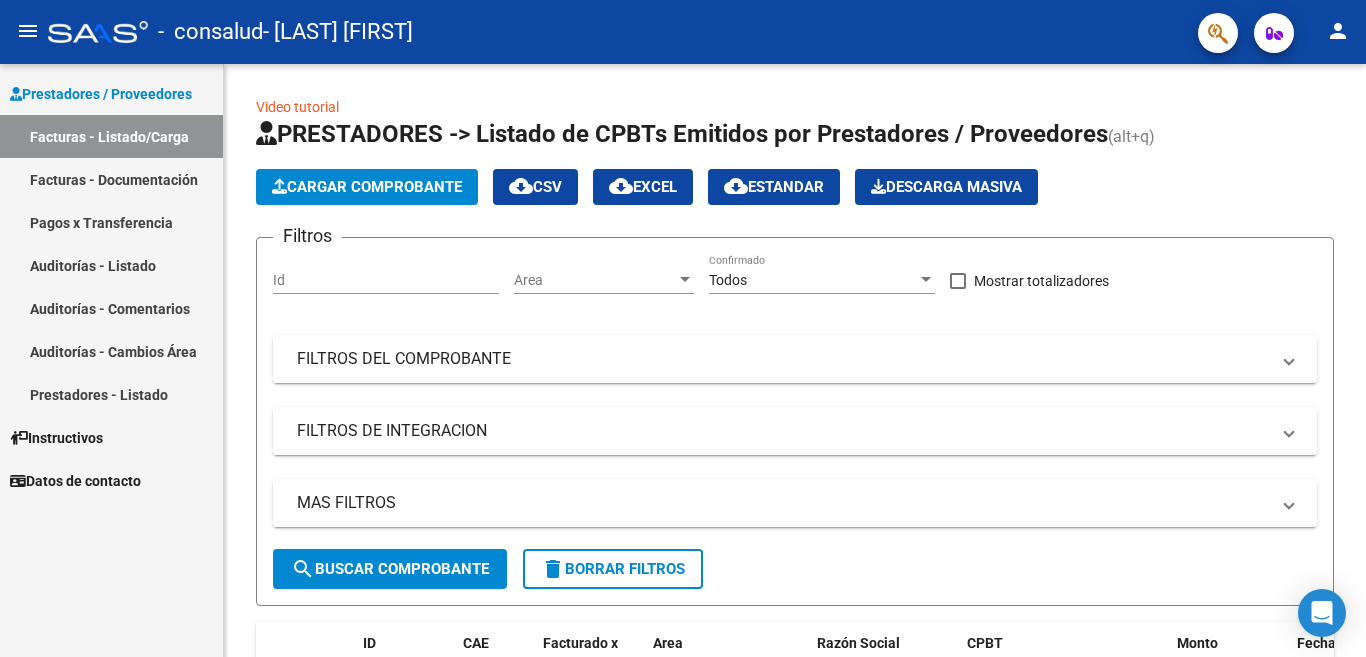 scroll, scrollTop: 0, scrollLeft: 0, axis: both 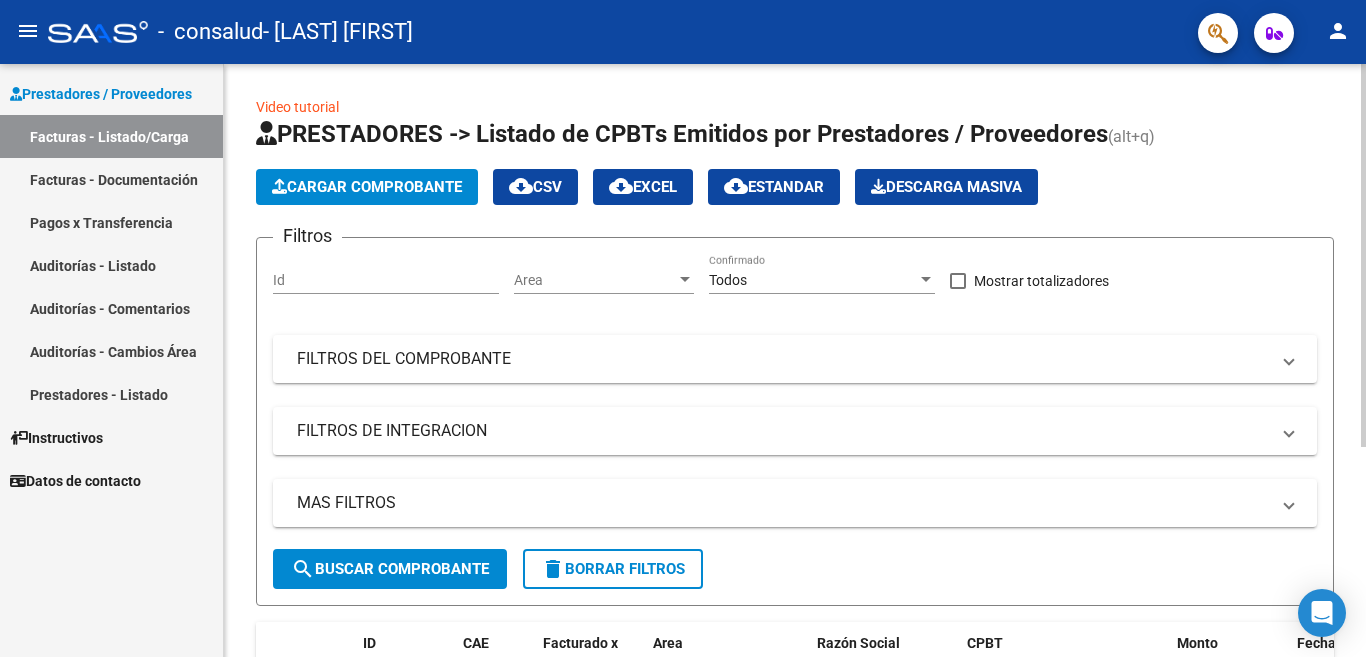 click 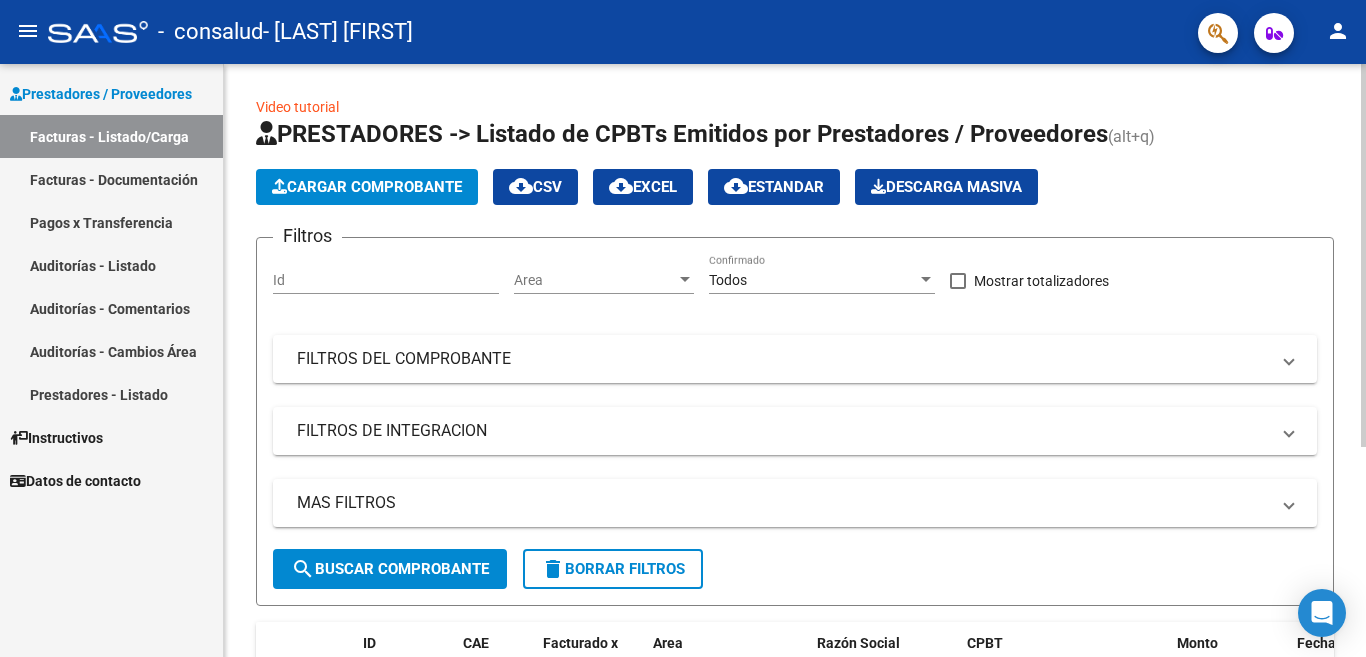 click on "Cargar Comprobante" 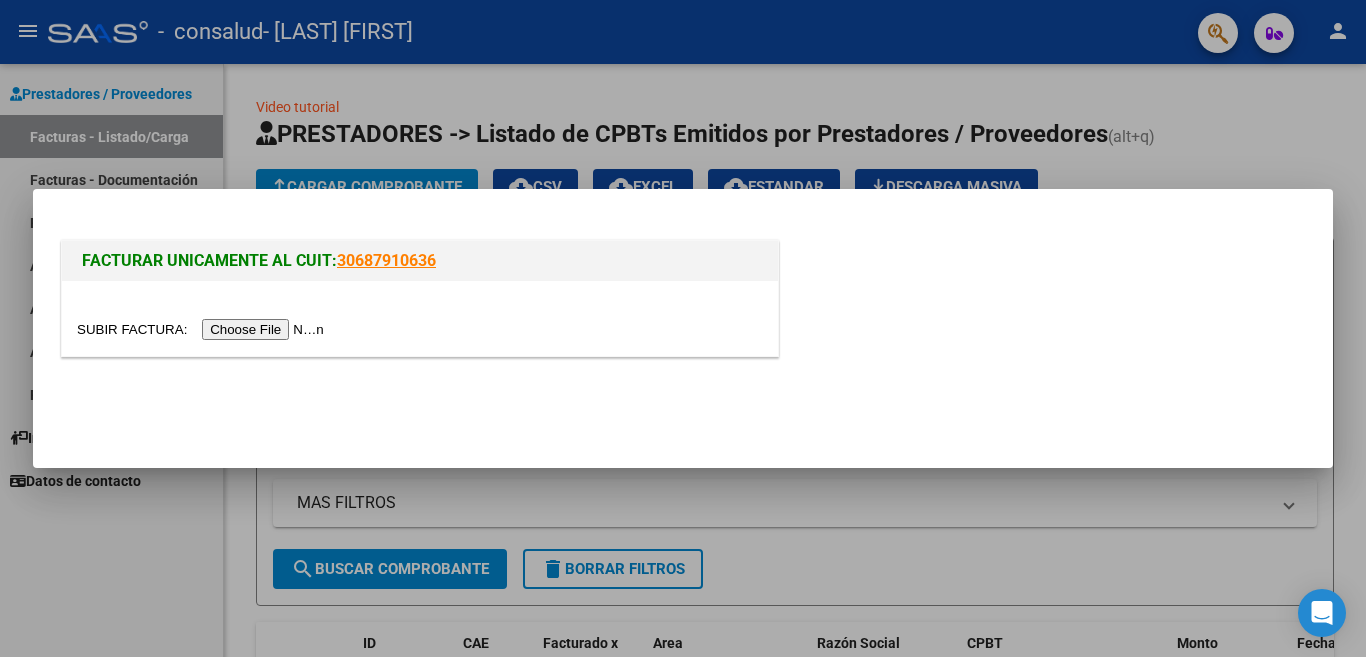 click at bounding box center [203, 329] 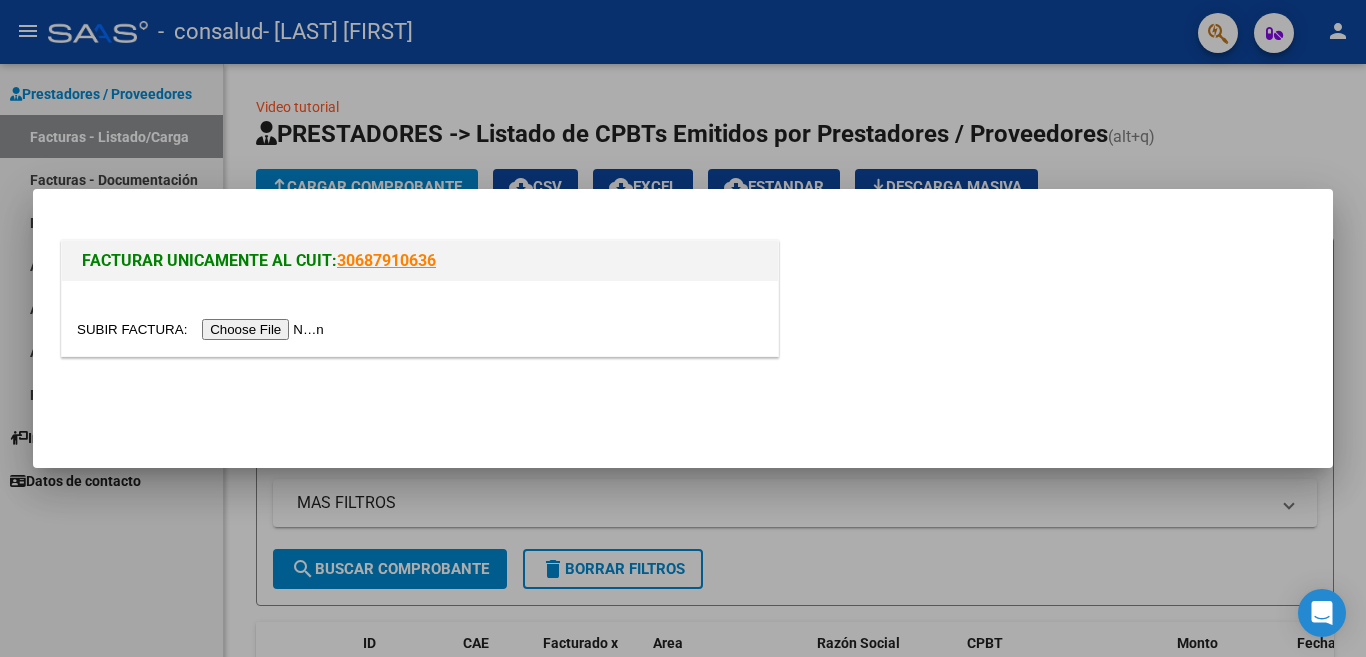 click on "FACTURAR UNICAMENTE AL CUIT: [CUIT]" at bounding box center (683, 328) 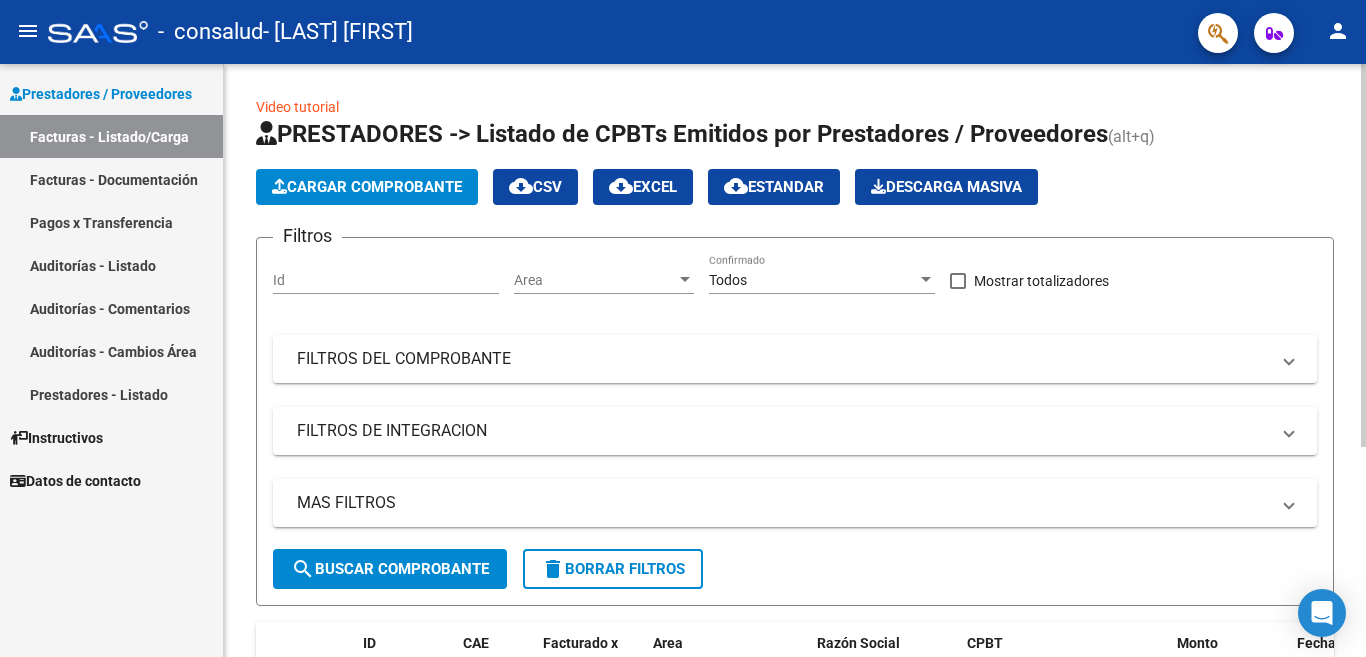 click on "Video tutorial   PRESTADORES -> Listado de CPBTs Emitidos por Prestadores / Proveedores (alt+q)   Cargar Comprobante
cloud_download  CSV  cloud_download  EXCEL  cloud_download  Estandar   Descarga Masiva
Filtros Id Area Area Todos Confirmado   Mostrar totalizadores   FILTROS DEL COMPROBANTE  Comprobante Tipo Comprobante Tipo Start date – End date Fec. Comprobante Desde / Hasta Días Emisión Desde(cant. días) Días Emisión Hasta(cant. días) CUIT / Razón Social Pto. Venta Nro. Comprobante Código SSS CAE Válido CAE Válido Todos Cargado Módulo Hosp. Todos Tiene facturacion Apócrifa Hospital Refes  FILTROS DE INTEGRACION  Período De Prestación Campos del Archivo de Rendición Devuelto x SSS (dr_envio) Todos Rendido x SSS (dr_envio) Tipo de Registro Tipo de Registro Período Presentación Período Presentación Campos del Legajo Asociado (preaprobación) Afiliado Legajo (cuil/nombre) Todos Solo facturas preaprobadas  MAS FILTROS  Todos Con Doc. Respaldatoria Todos Con Trazabilidad Todos – –" 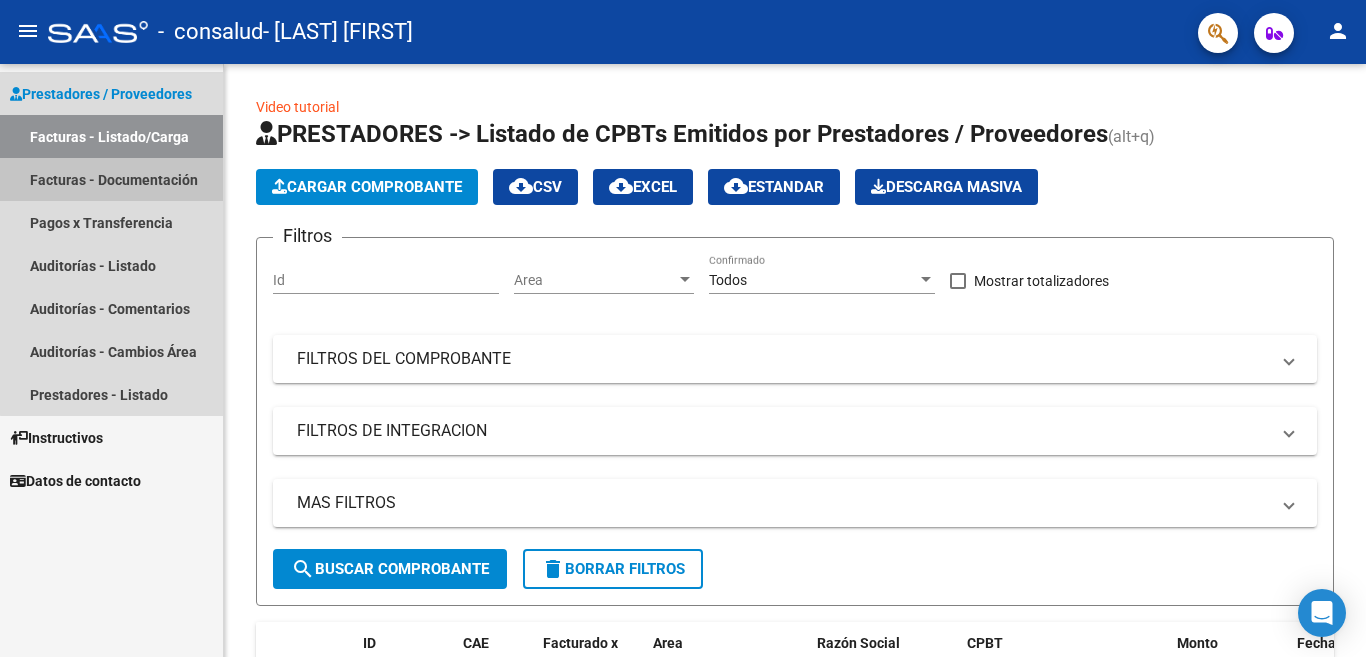 click on "Facturas - Documentación" at bounding box center (111, 179) 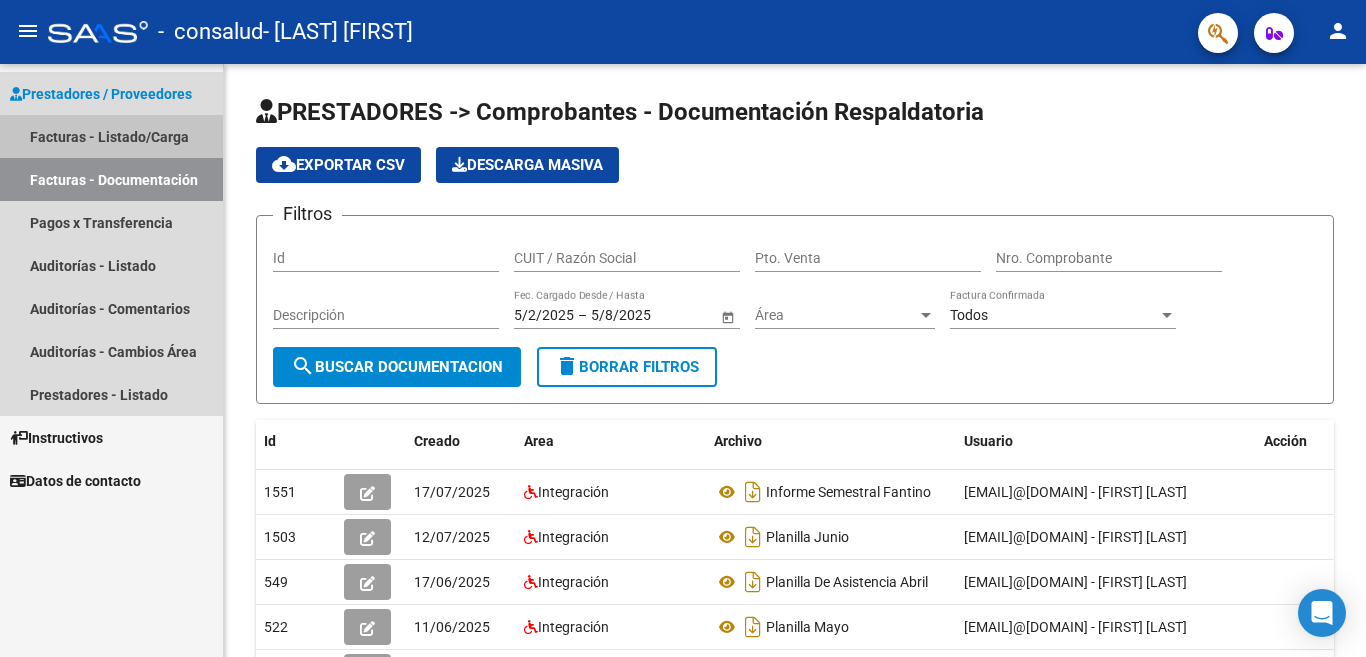 click on "Facturas - Listado/Carga" at bounding box center (111, 136) 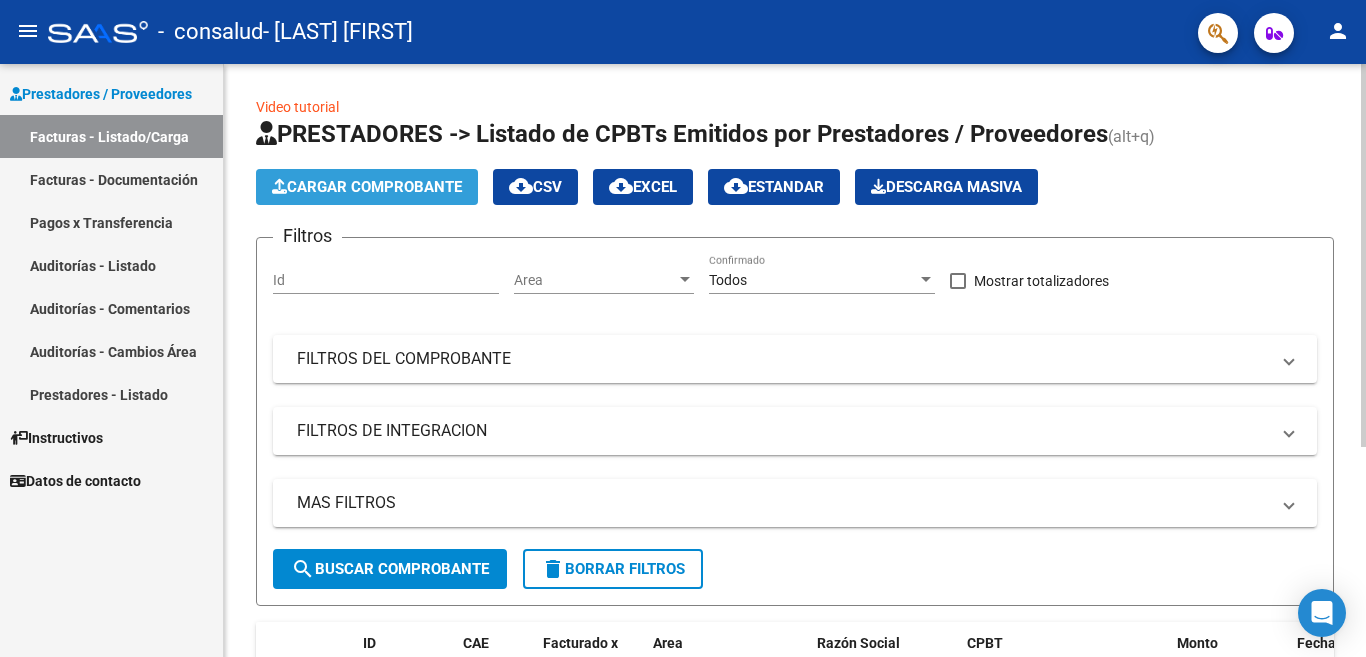 click on "Cargar Comprobante" 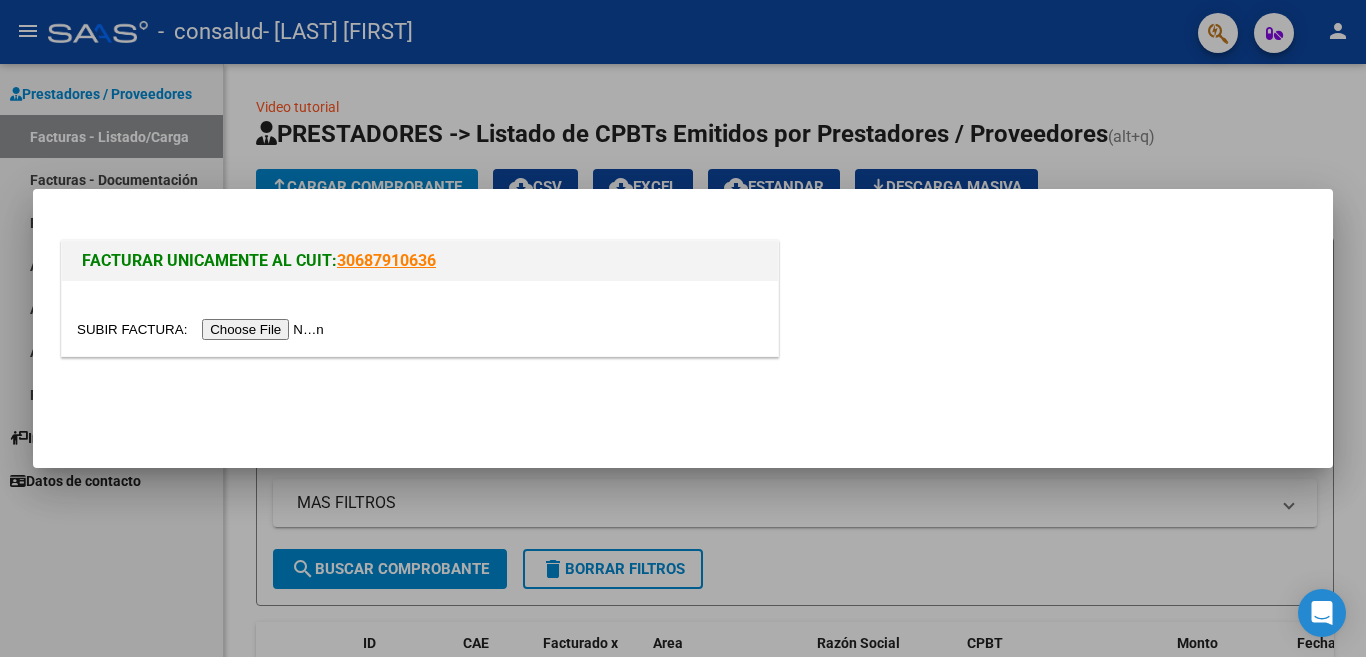 click at bounding box center (203, 329) 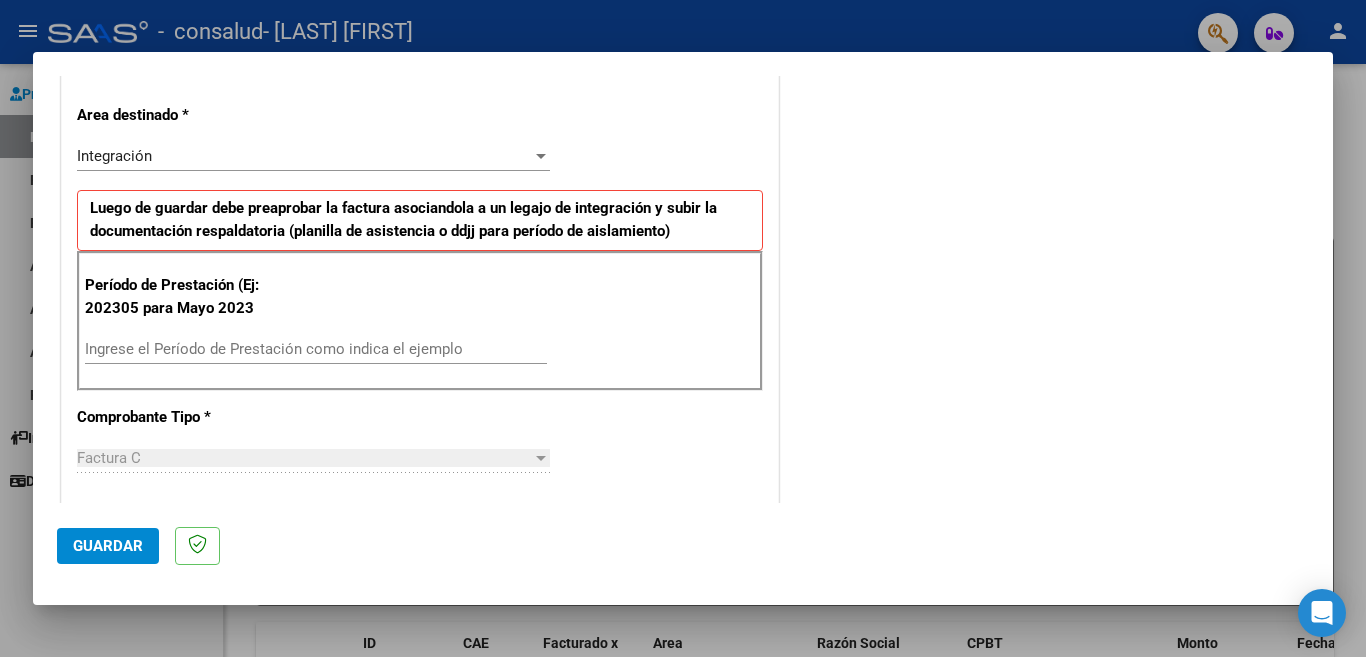 scroll, scrollTop: 406, scrollLeft: 0, axis: vertical 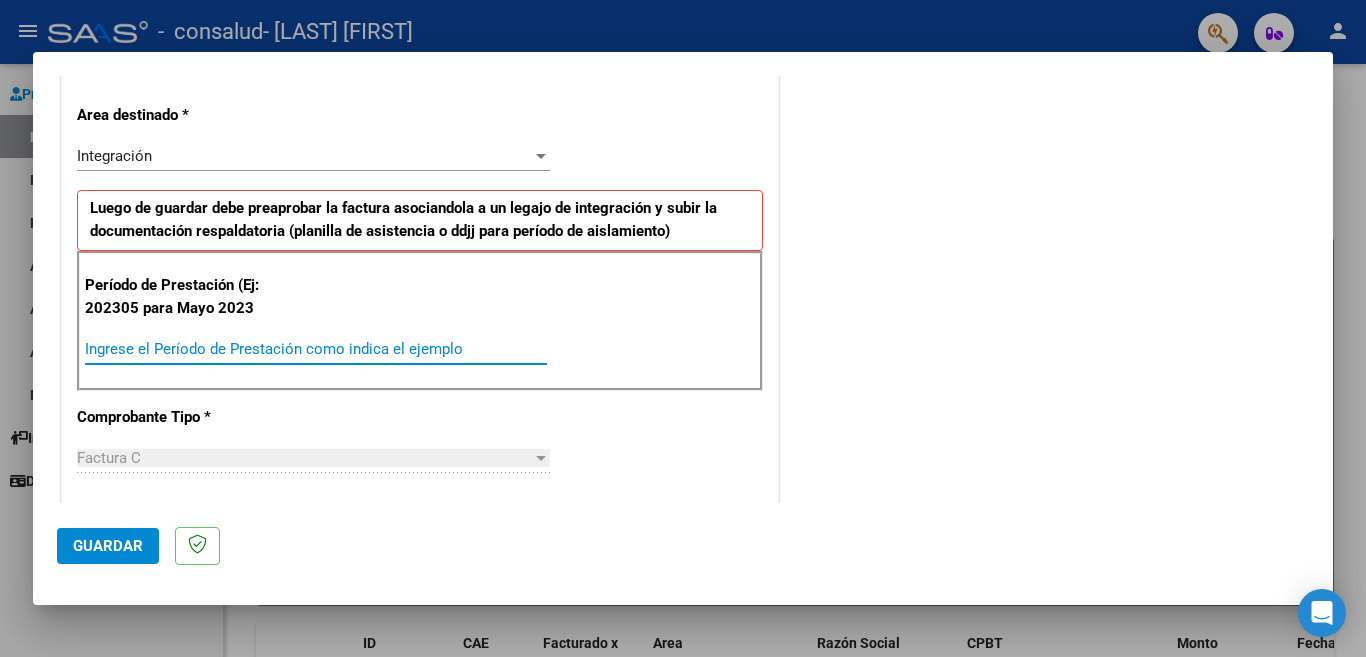 click on "Ingrese el Período de Prestación como indica el ejemplo" at bounding box center [316, 349] 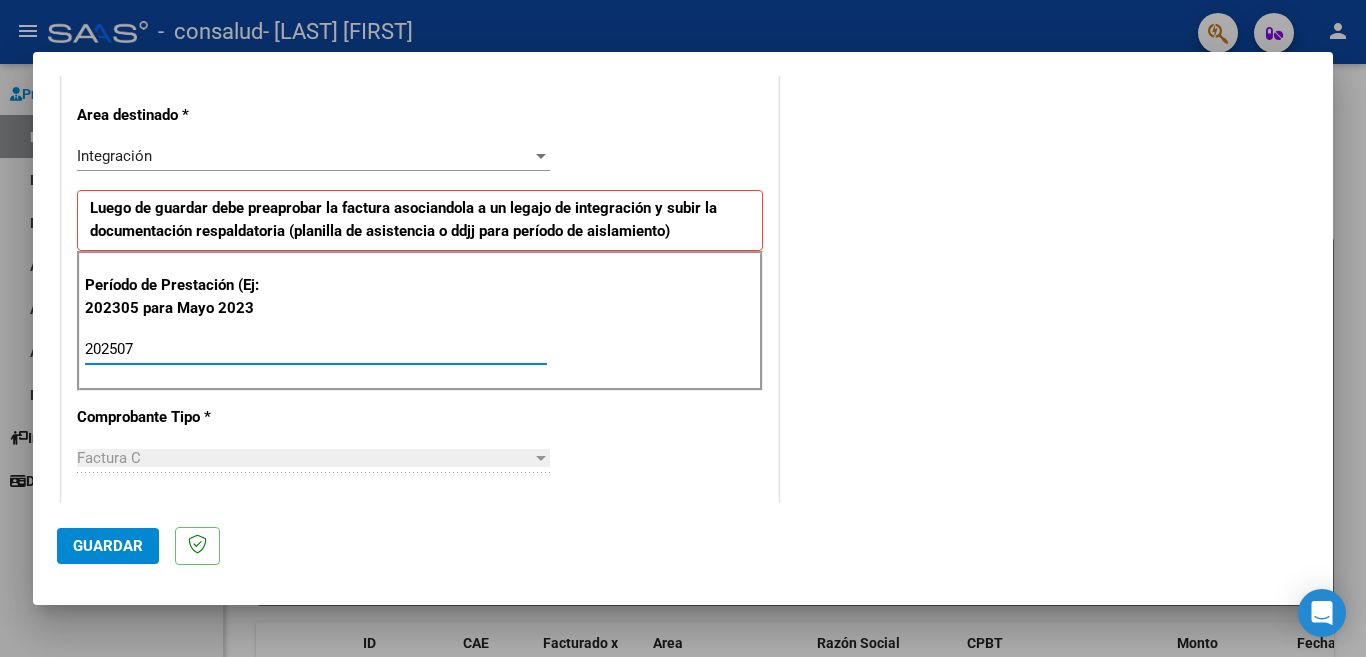 type on "202507" 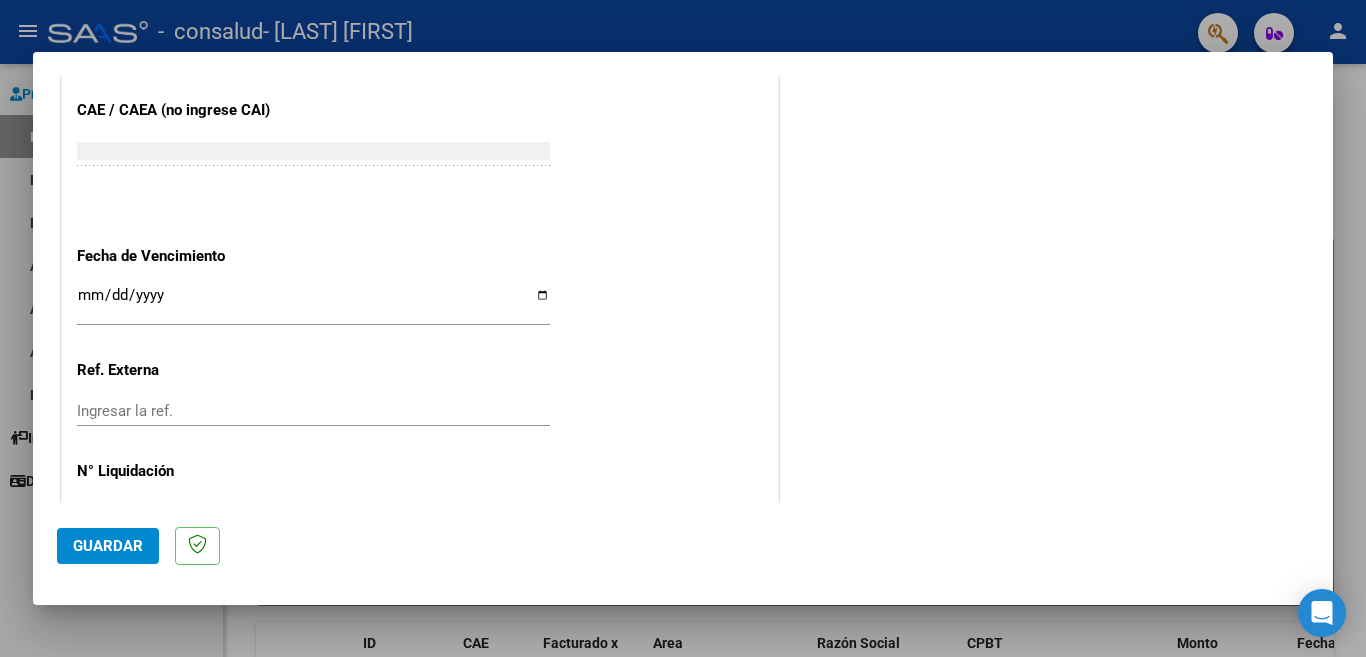 scroll, scrollTop: 1270, scrollLeft: 0, axis: vertical 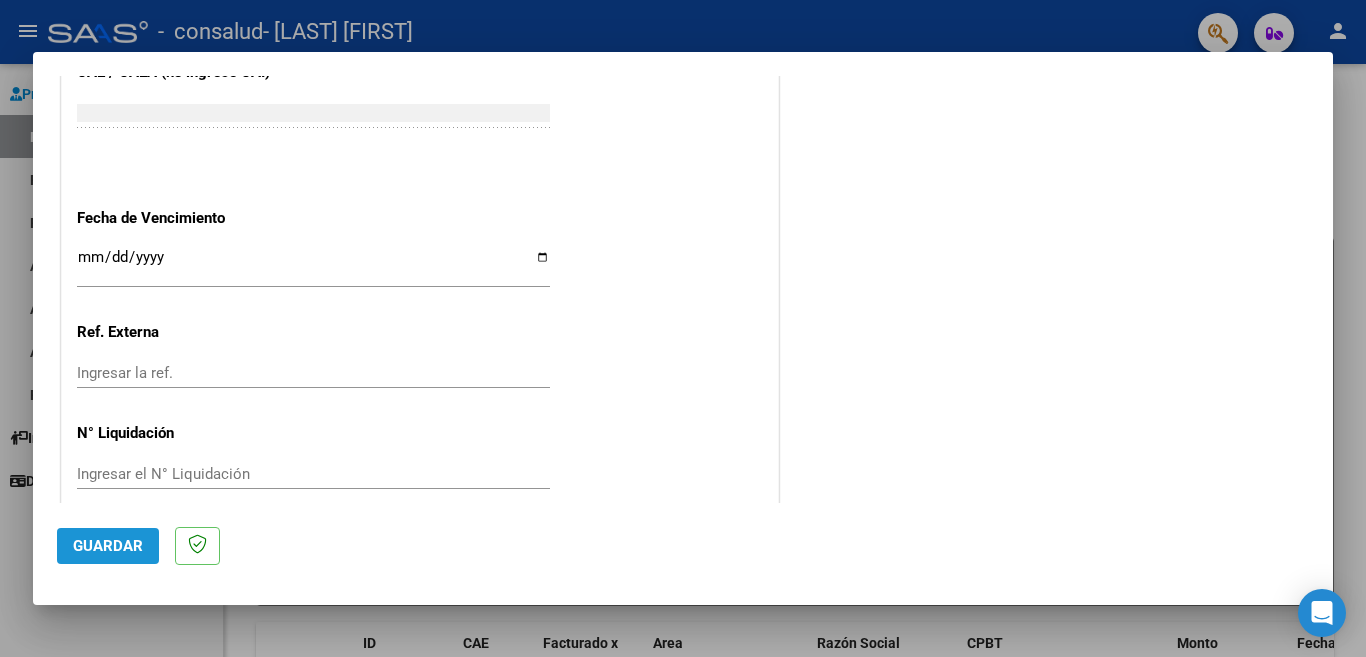 click on "Guardar" 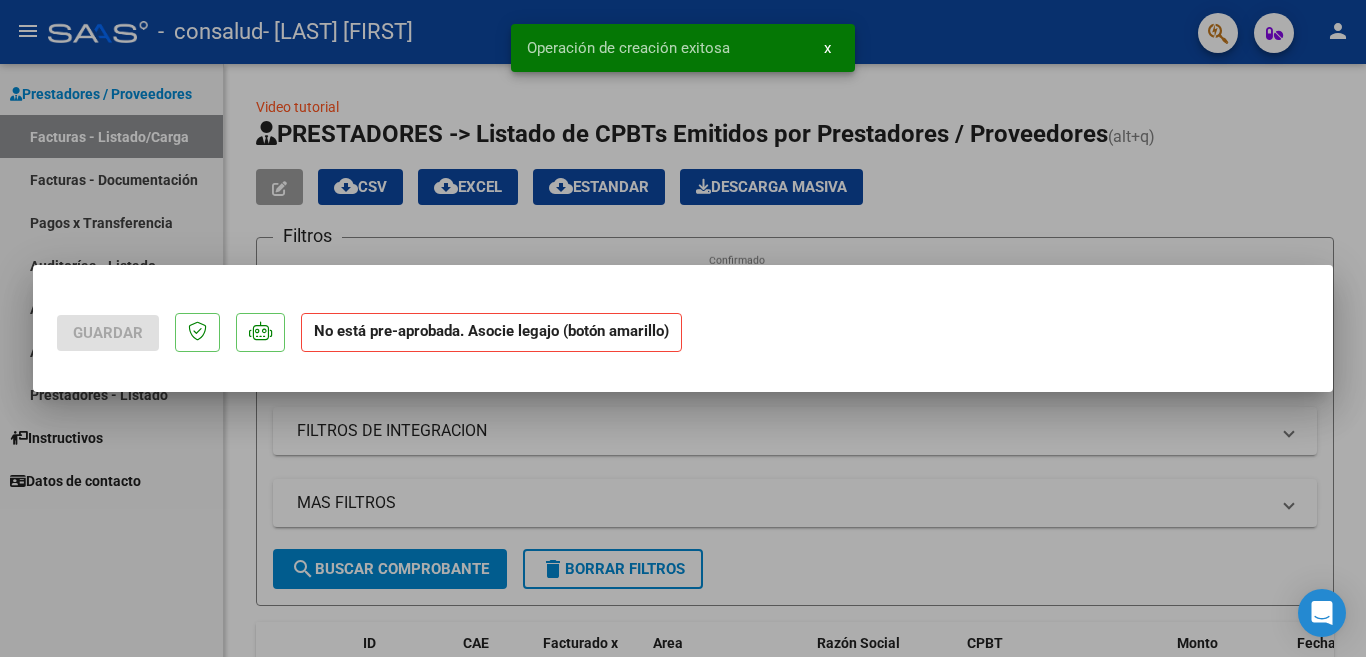 scroll, scrollTop: 0, scrollLeft: 0, axis: both 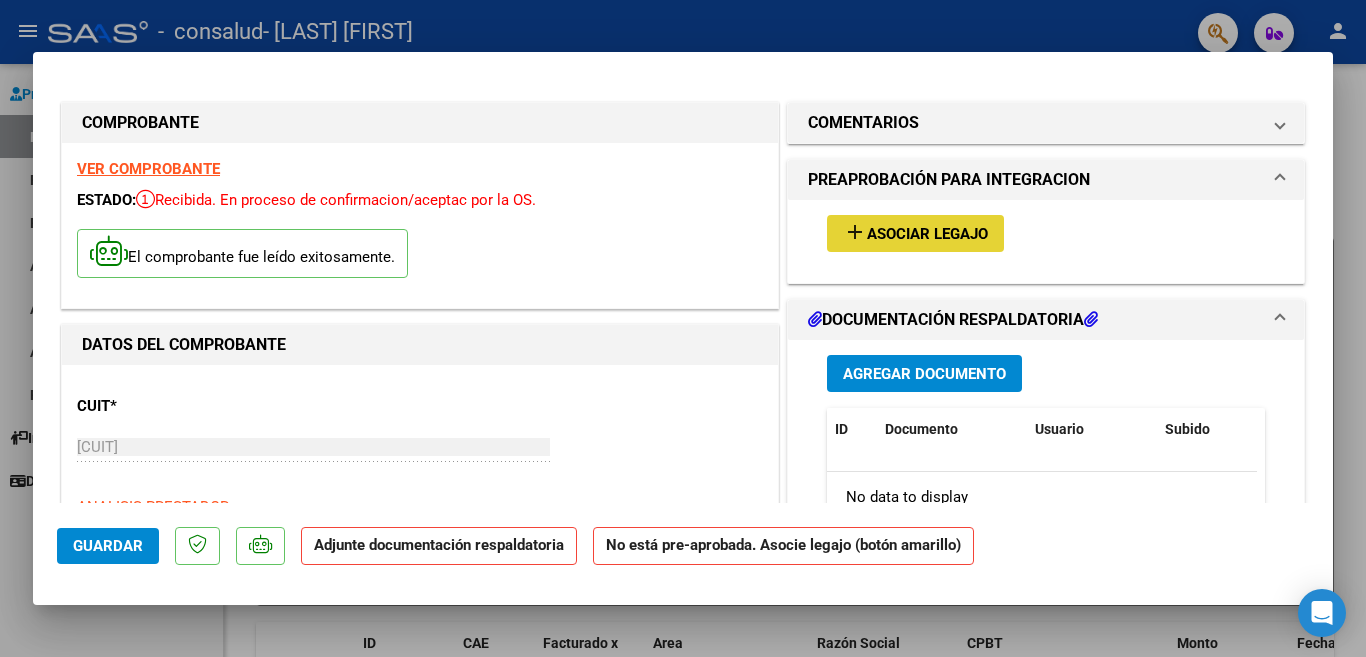 click on "Asociar Legajo" at bounding box center [927, 234] 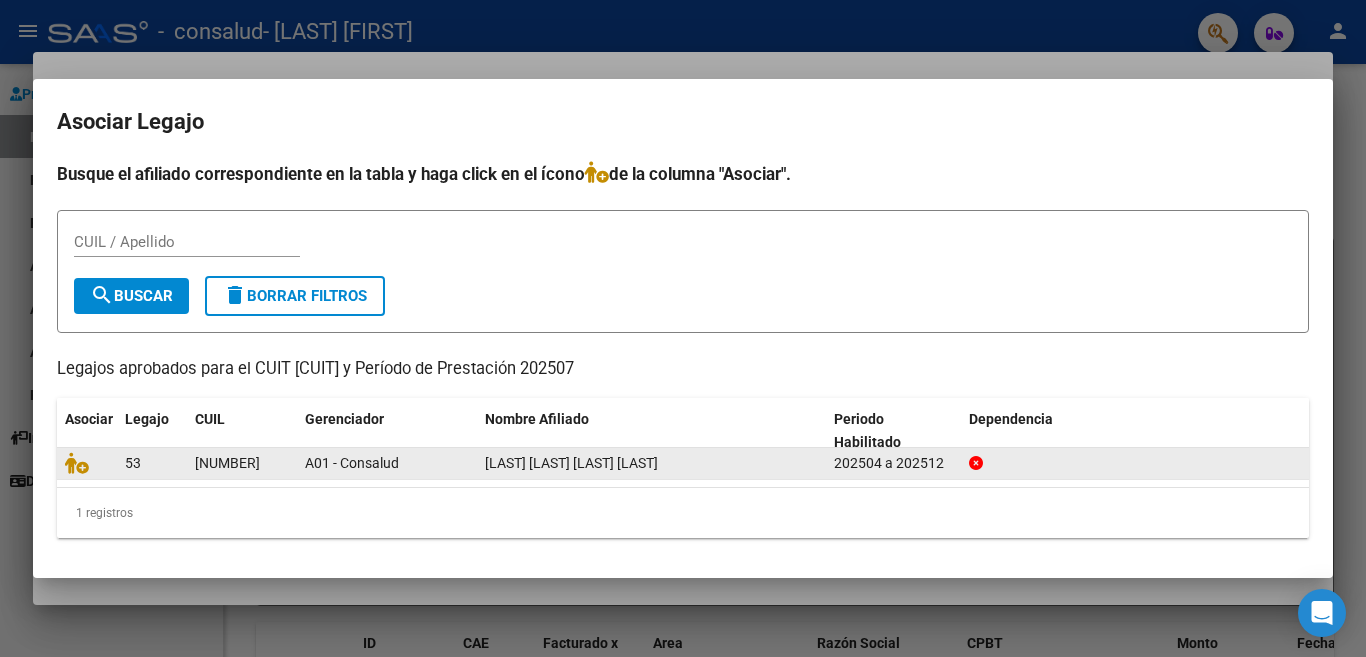 click on "[NUMBER]" 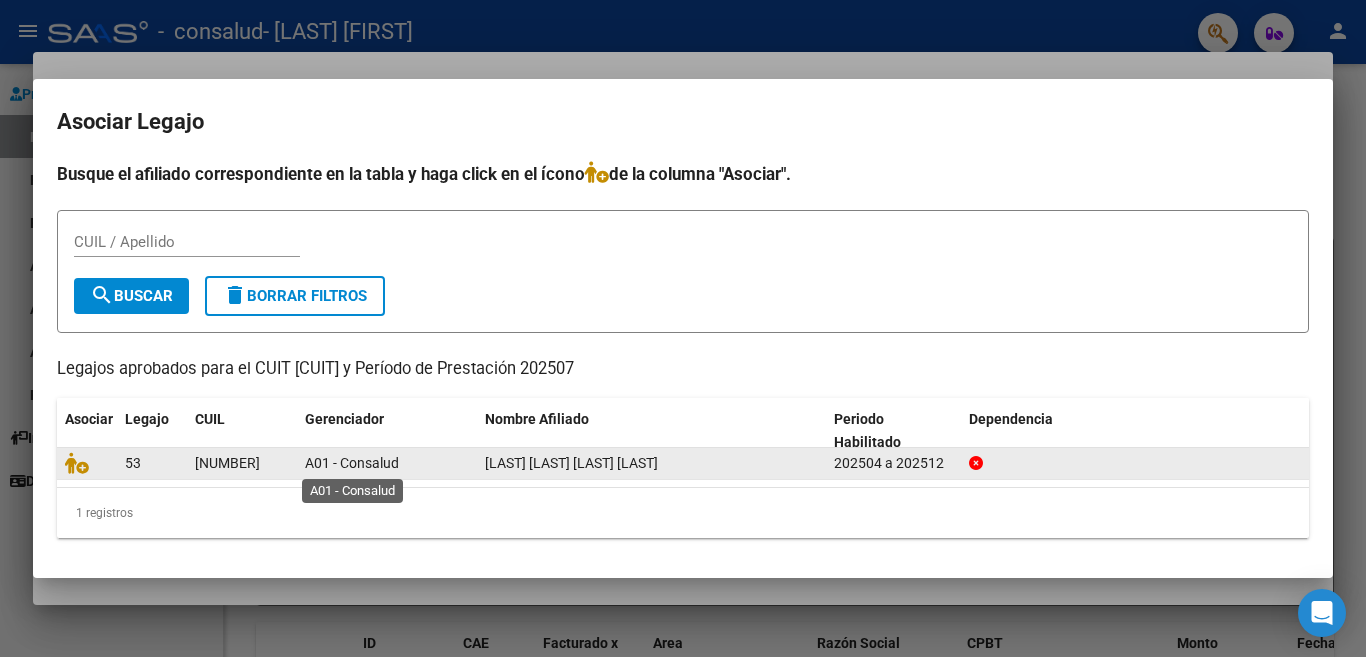 click on "A01 - Consalud" 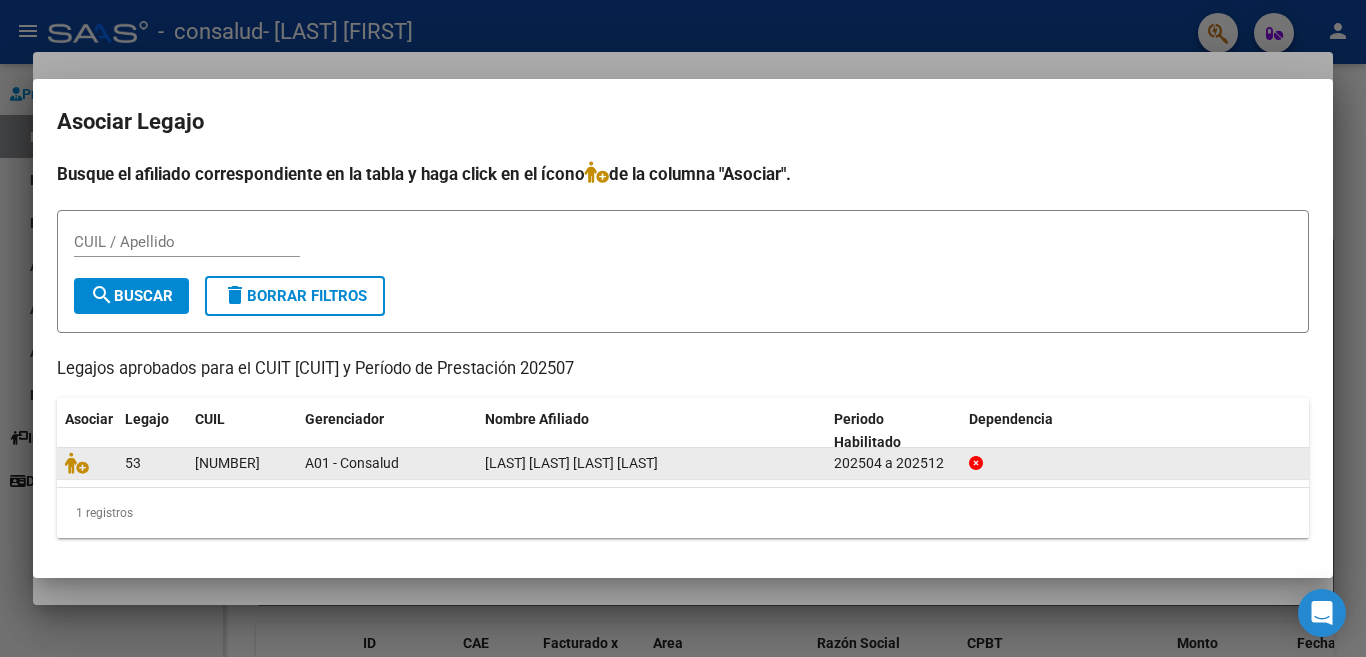 click on "[NUMBER]" 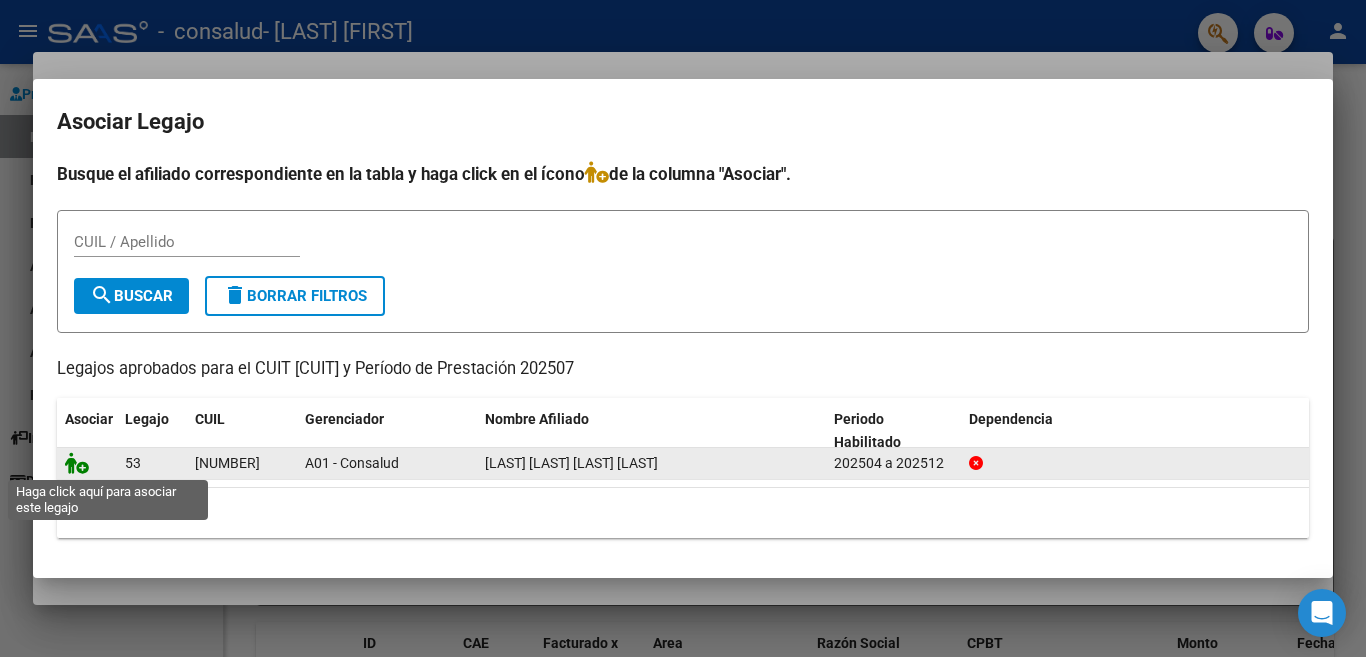 click 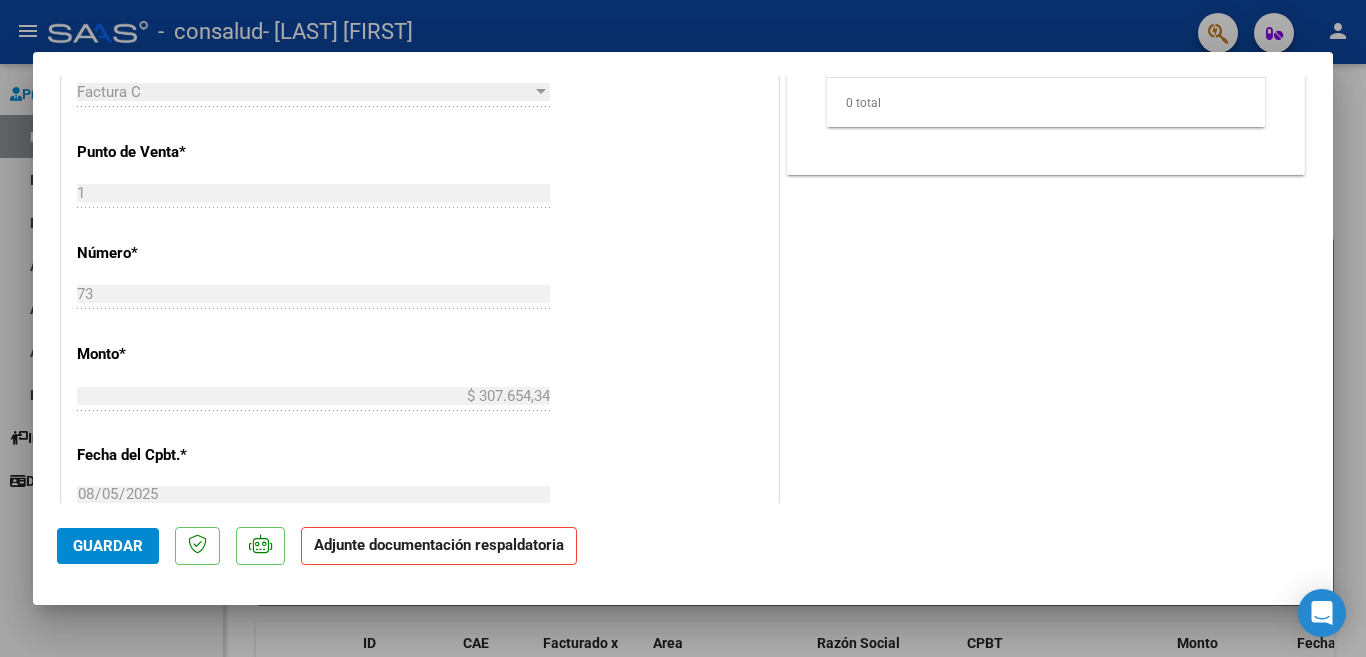 scroll, scrollTop: 849, scrollLeft: 0, axis: vertical 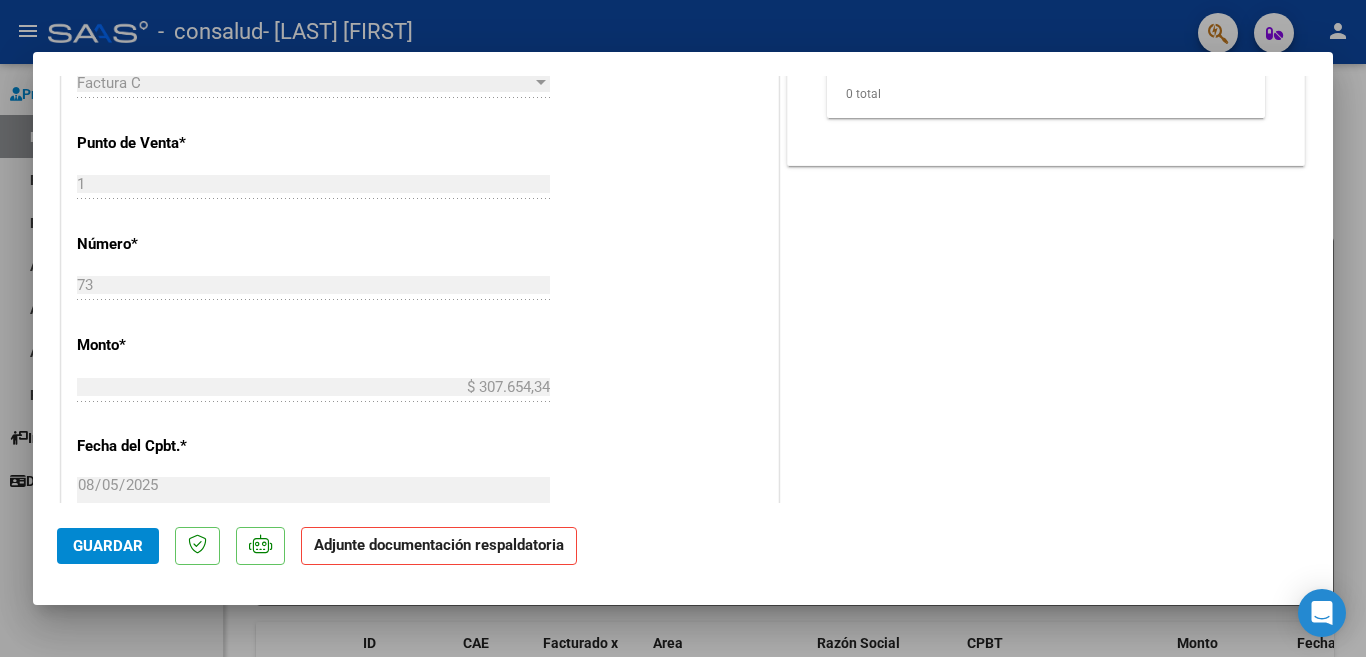 click on "Guardar" 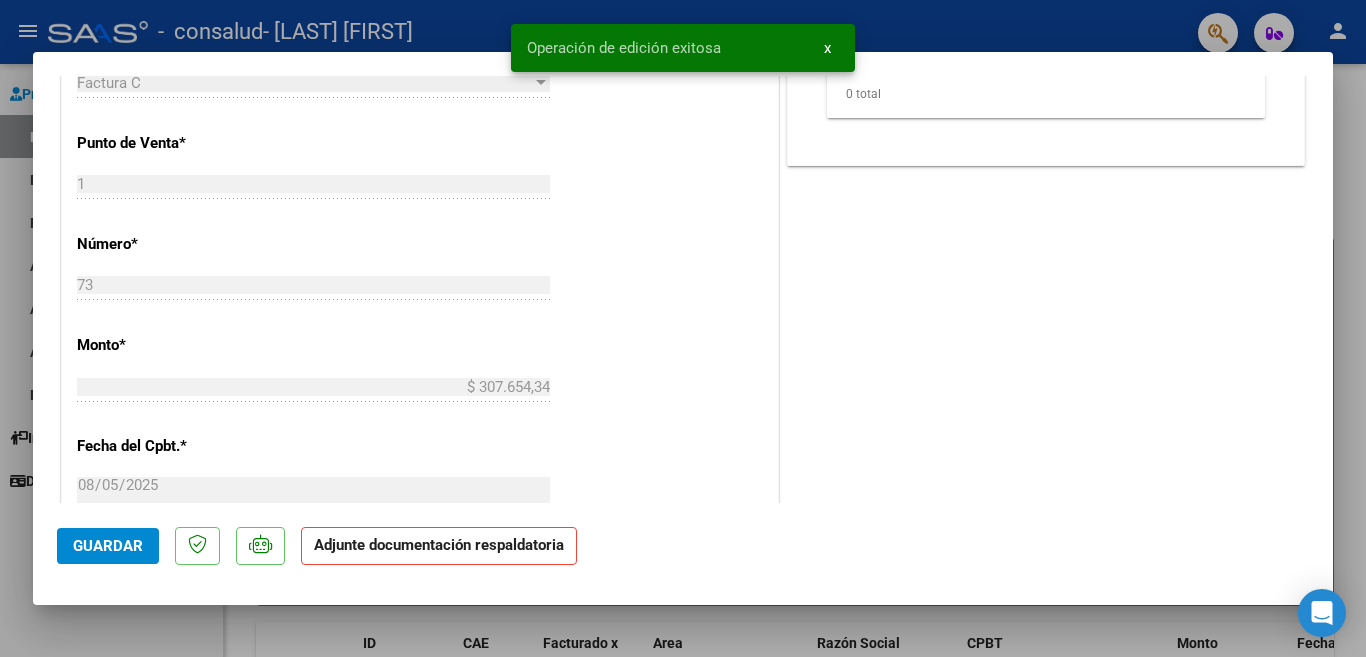 click at bounding box center [683, 328] 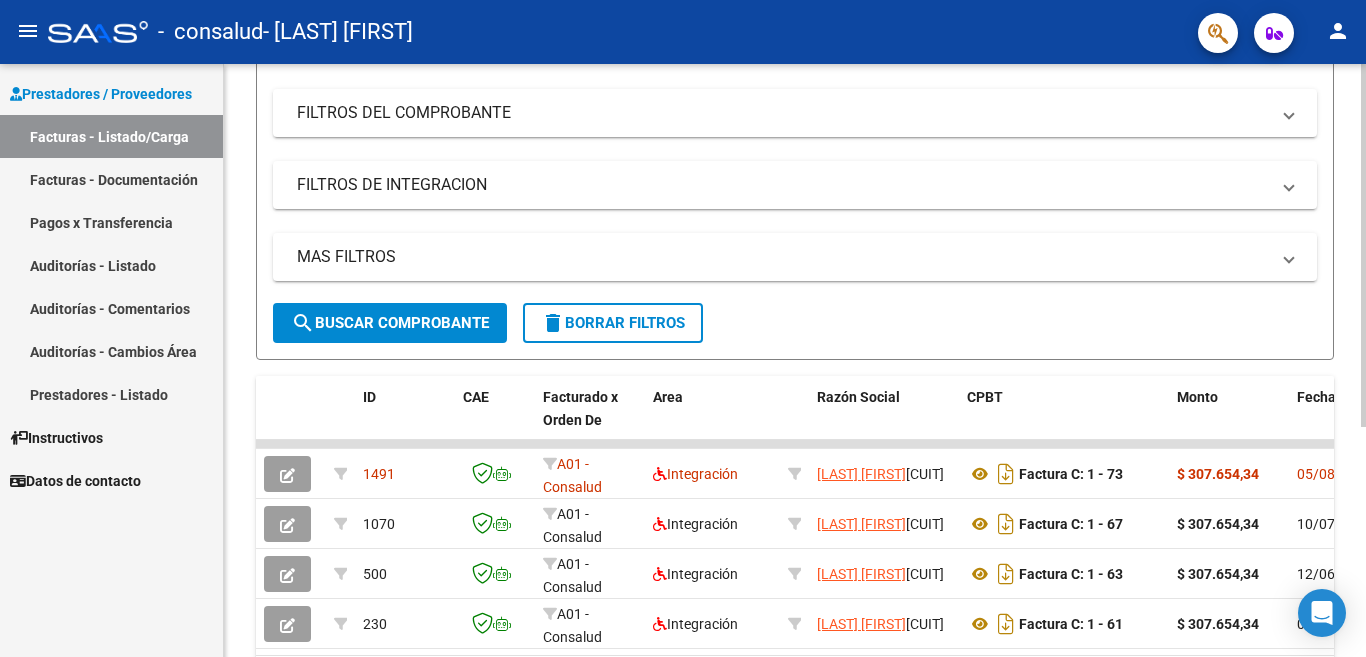click 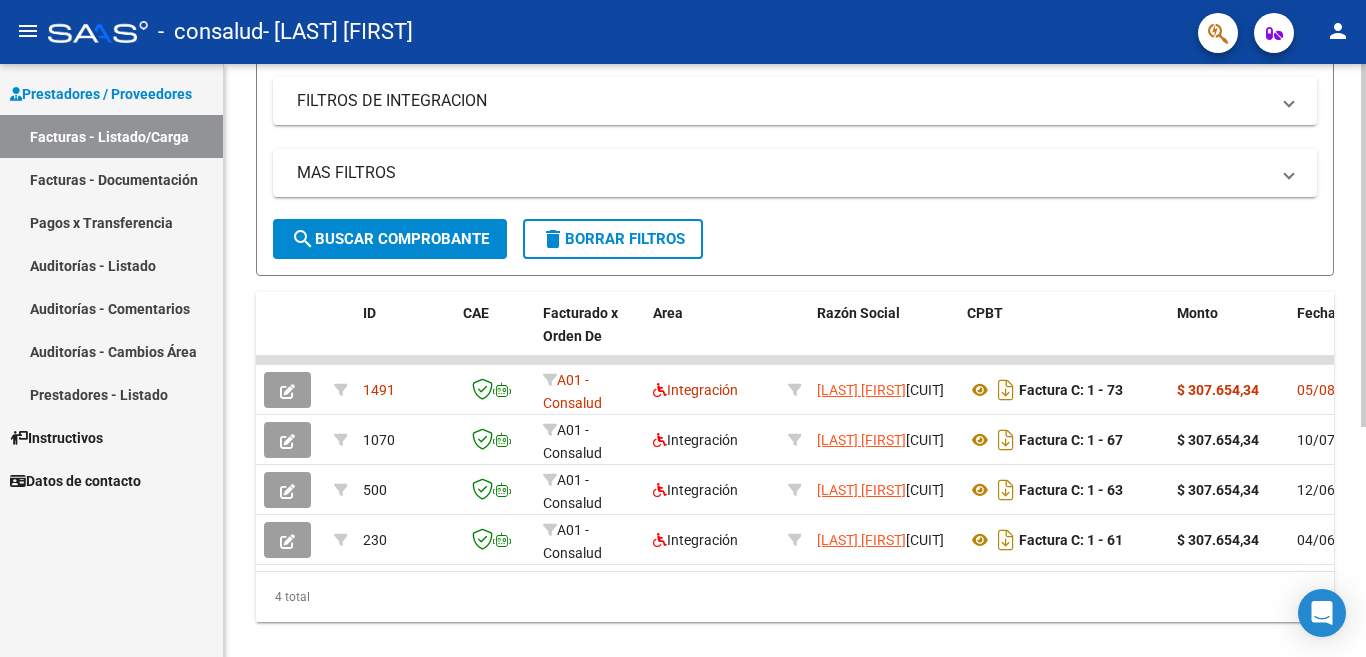 scroll, scrollTop: 376, scrollLeft: 0, axis: vertical 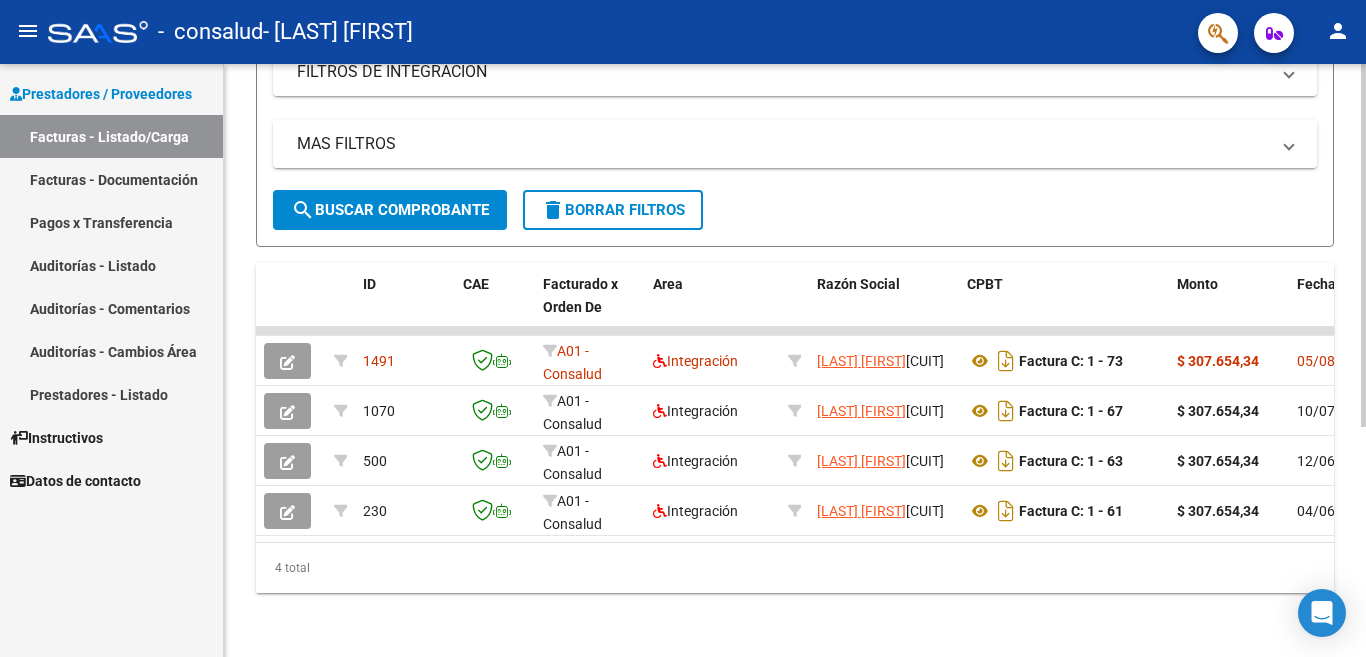 click 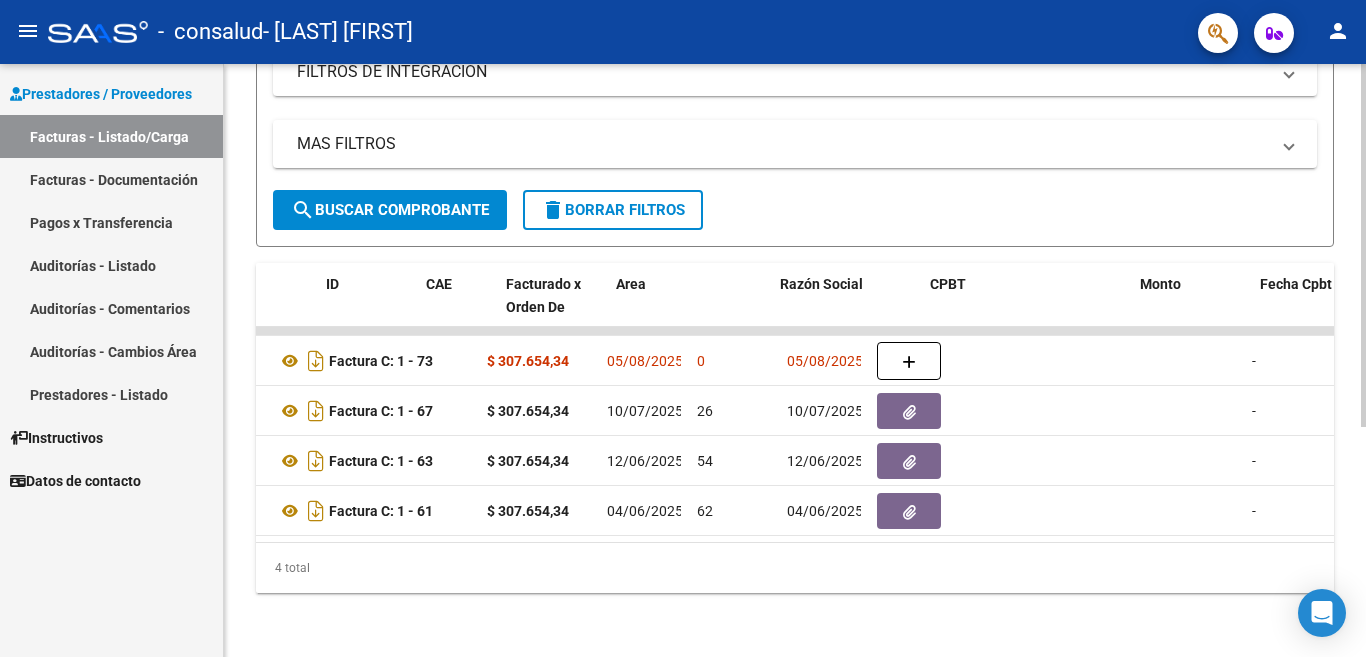 scroll, scrollTop: 0, scrollLeft: 0, axis: both 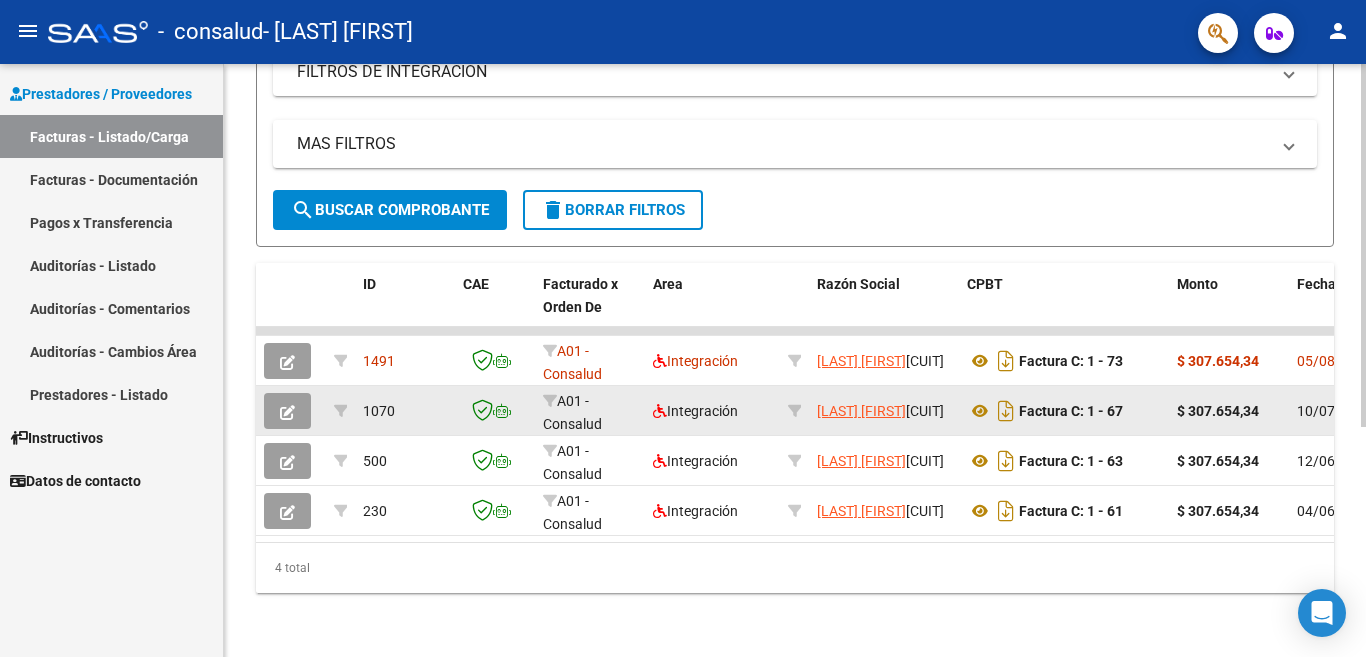 click on "Integración" 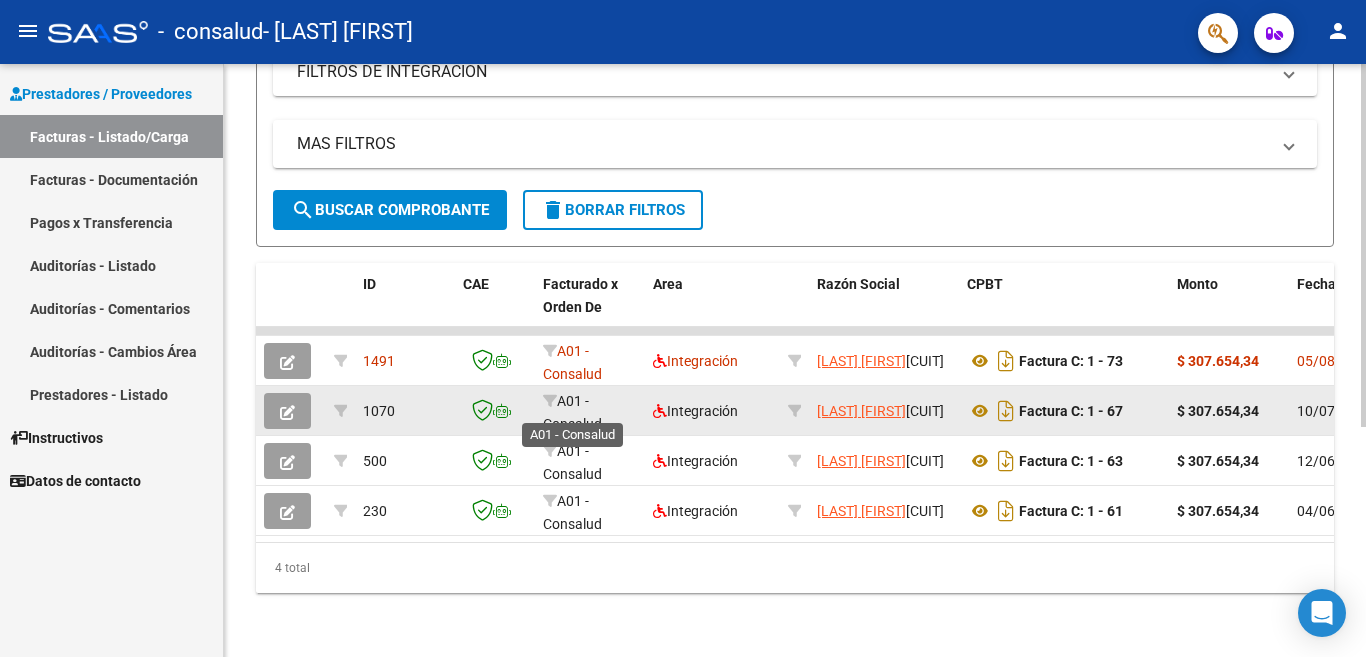 click on "A01 - Consalud" 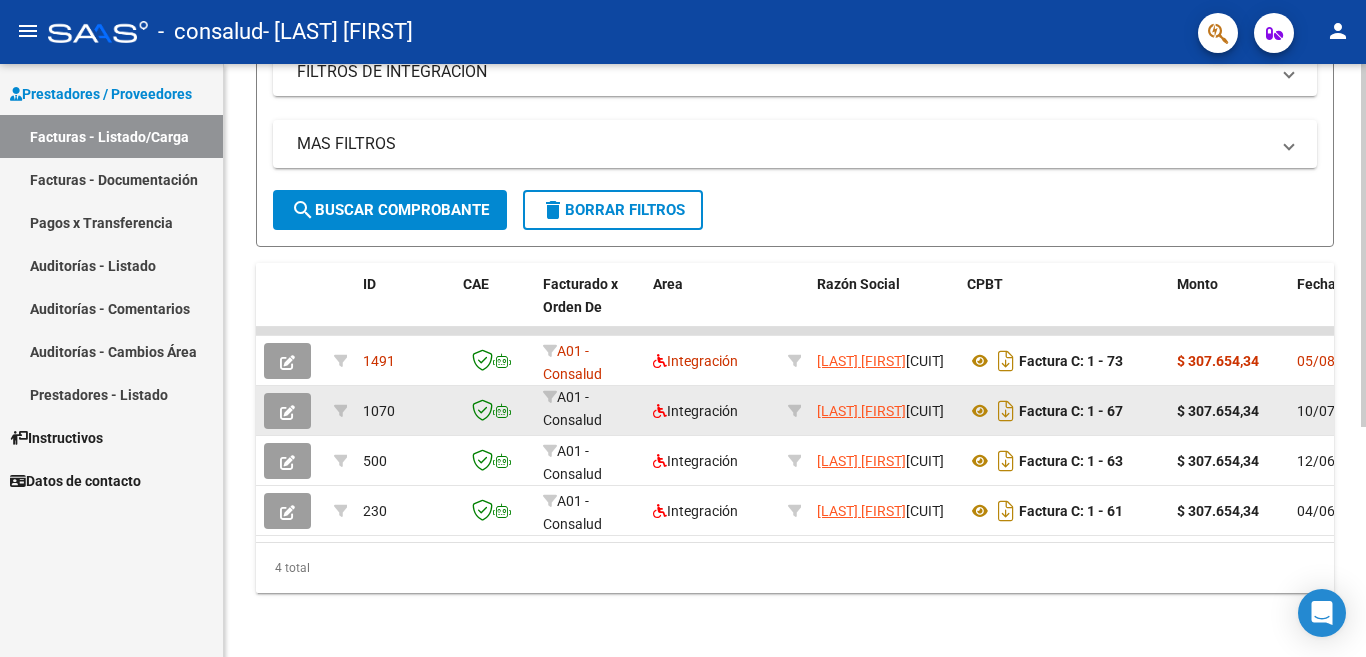 click on "A01 - Consalud" 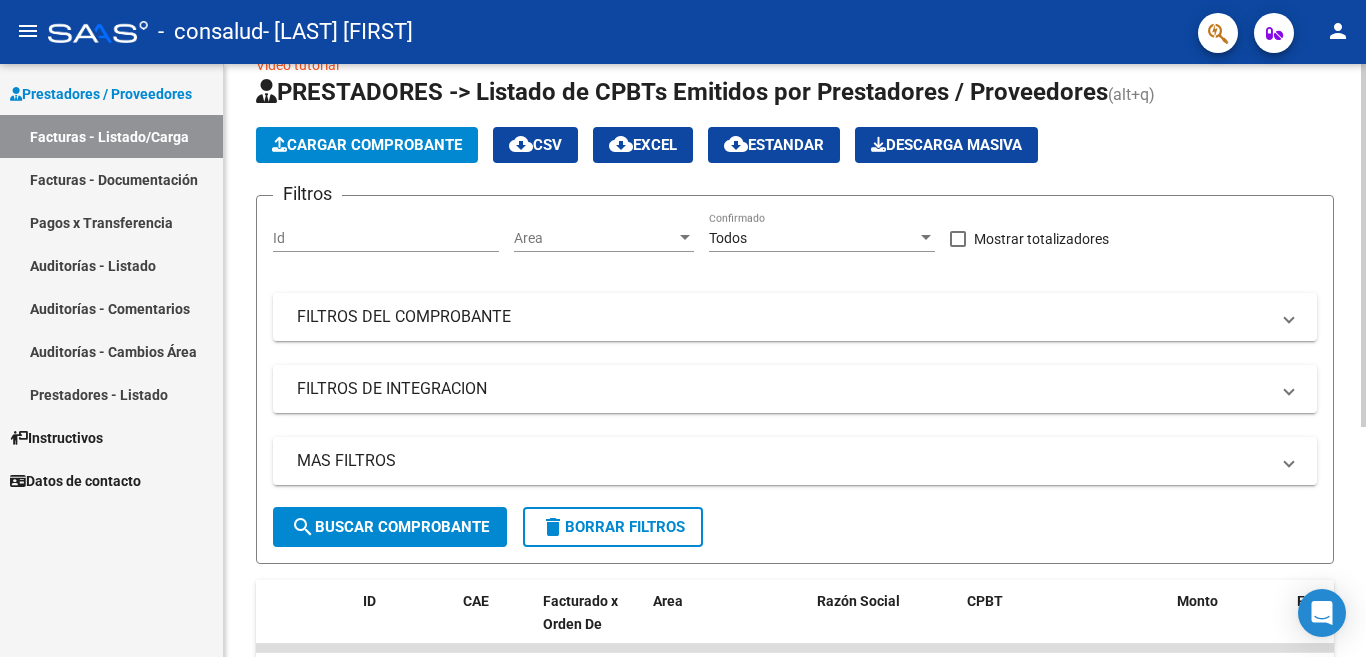 click 